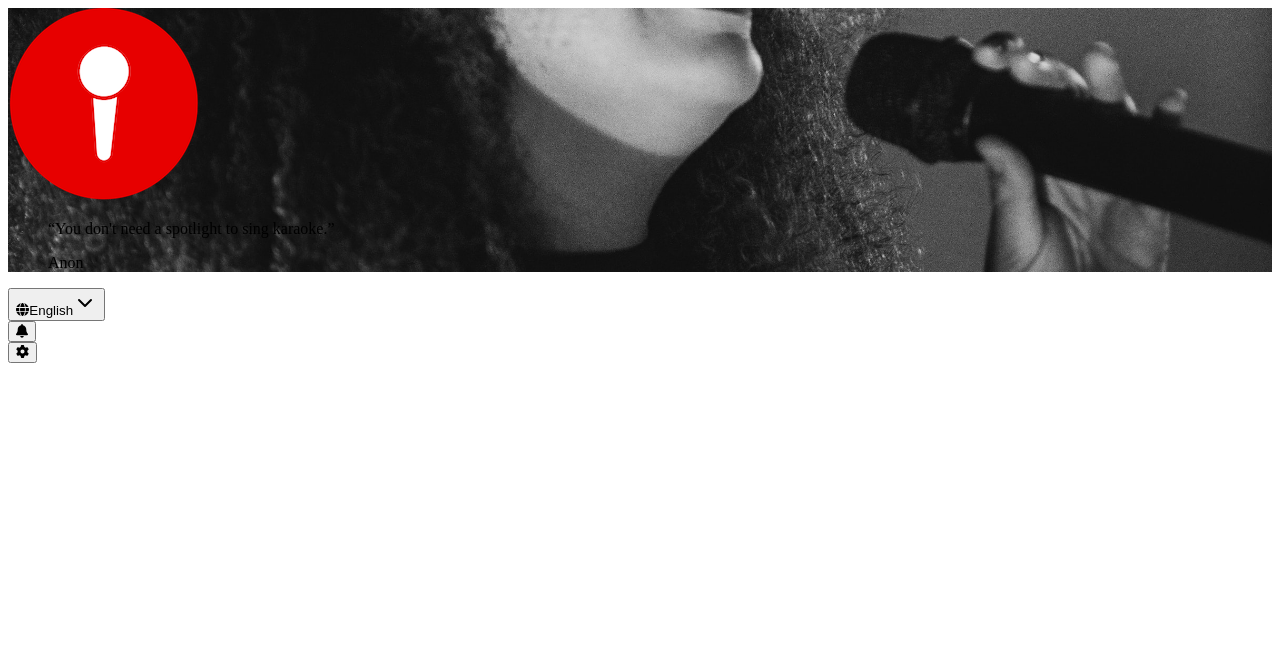 scroll, scrollTop: 0, scrollLeft: 0, axis: both 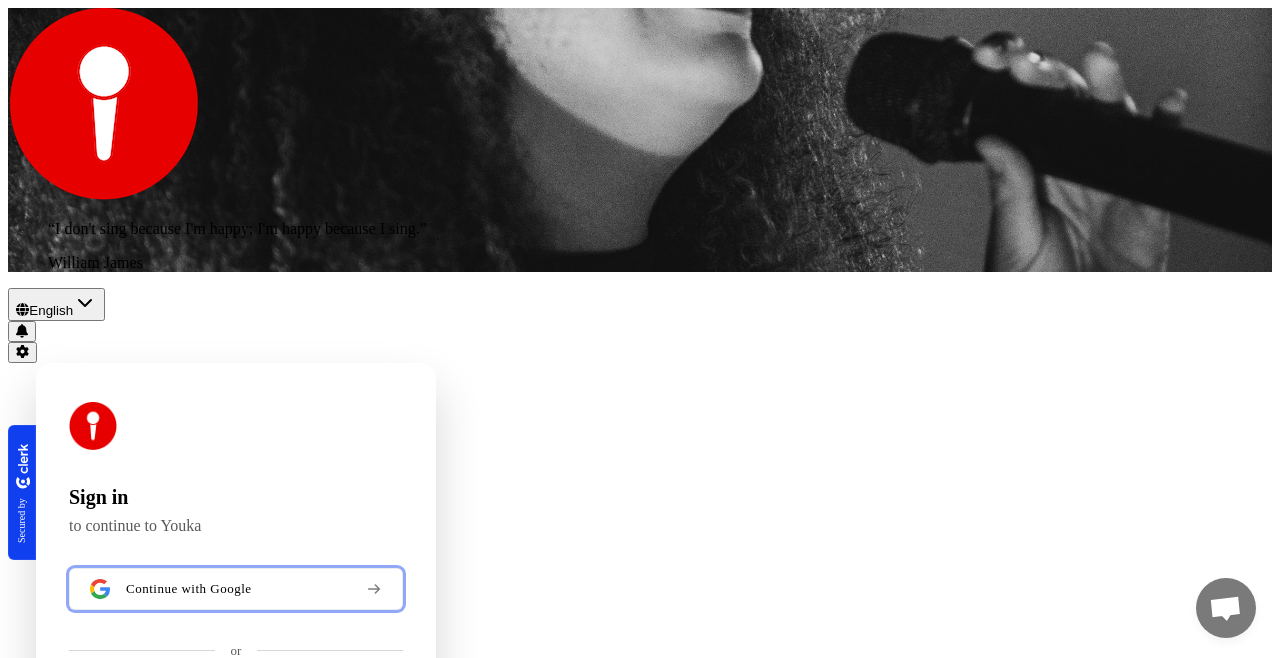 click on "Continue with Google" at bounding box center (189, 589) 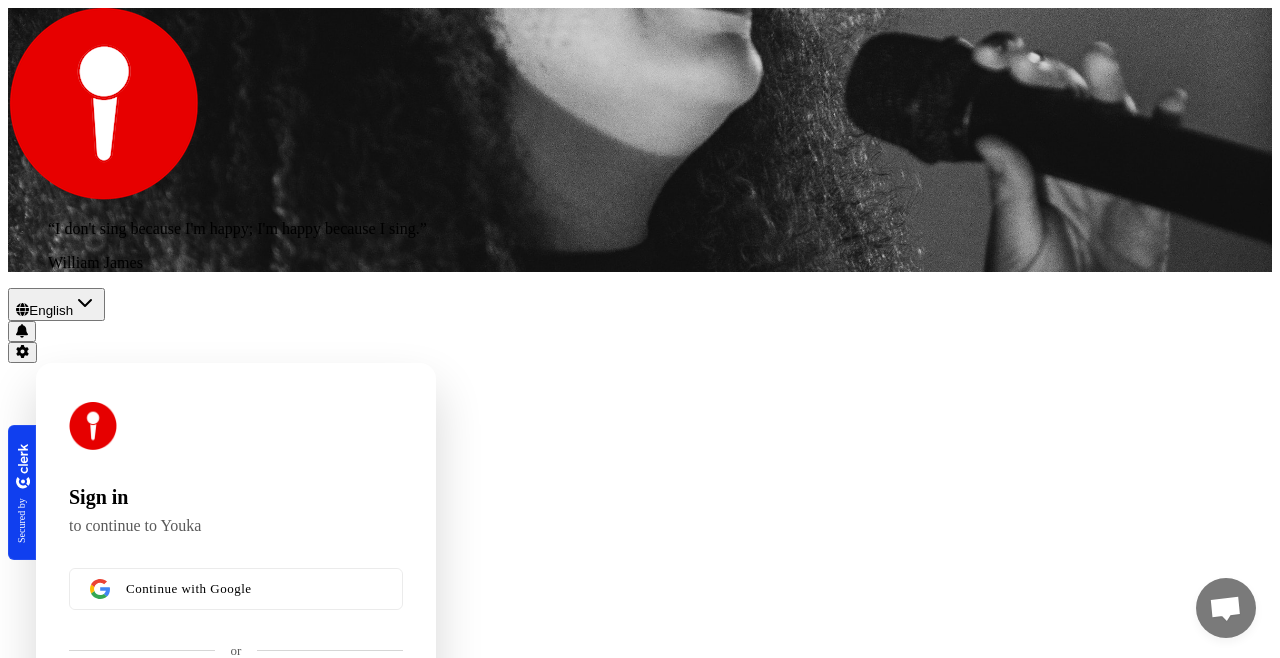 type 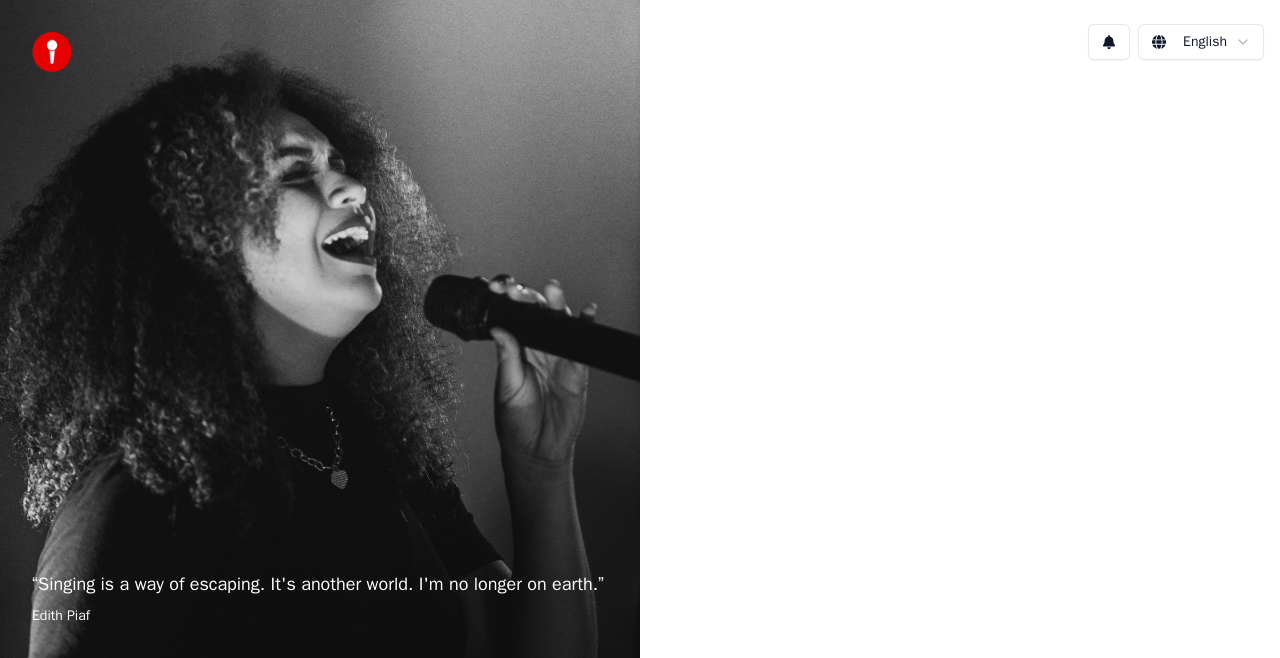 scroll, scrollTop: 0, scrollLeft: 0, axis: both 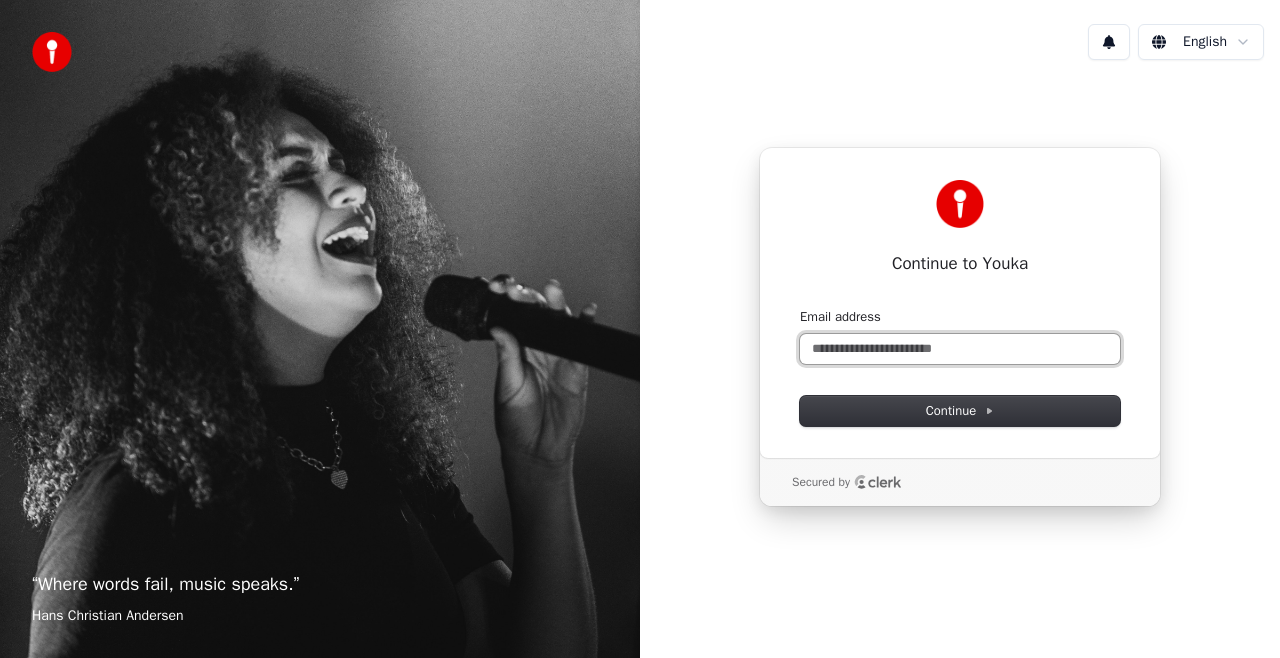click on "Email address" at bounding box center (960, 349) 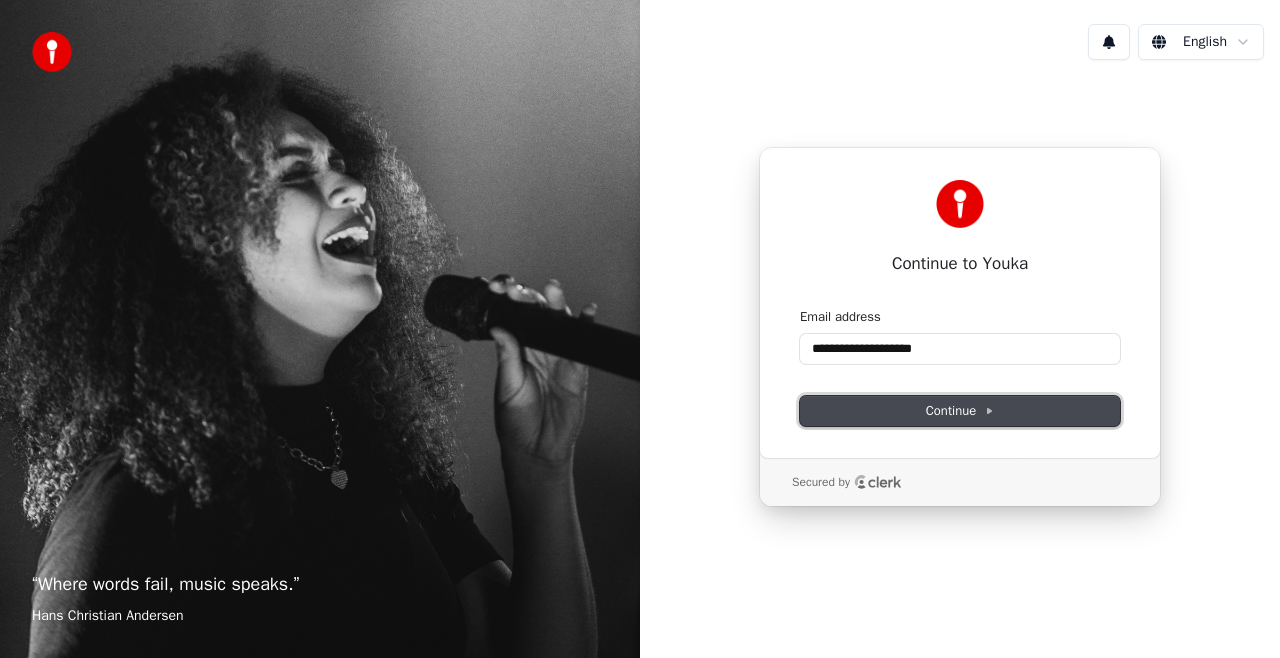 click on "Continue" at bounding box center (960, 411) 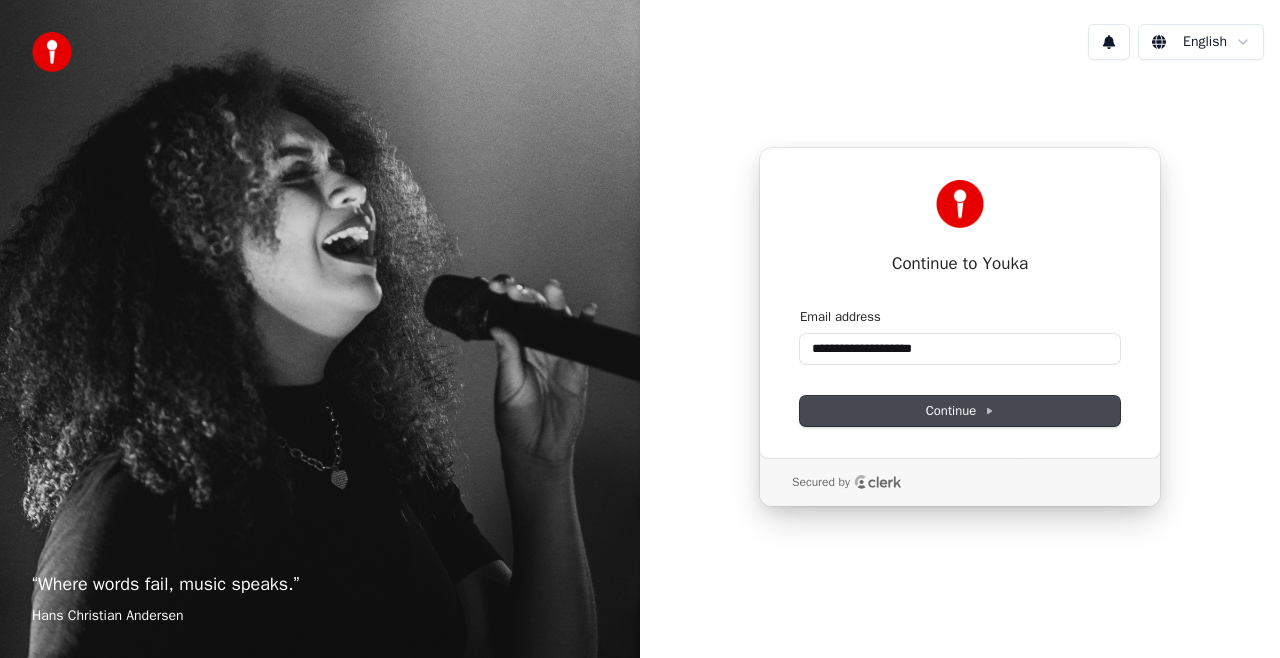 type on "**********" 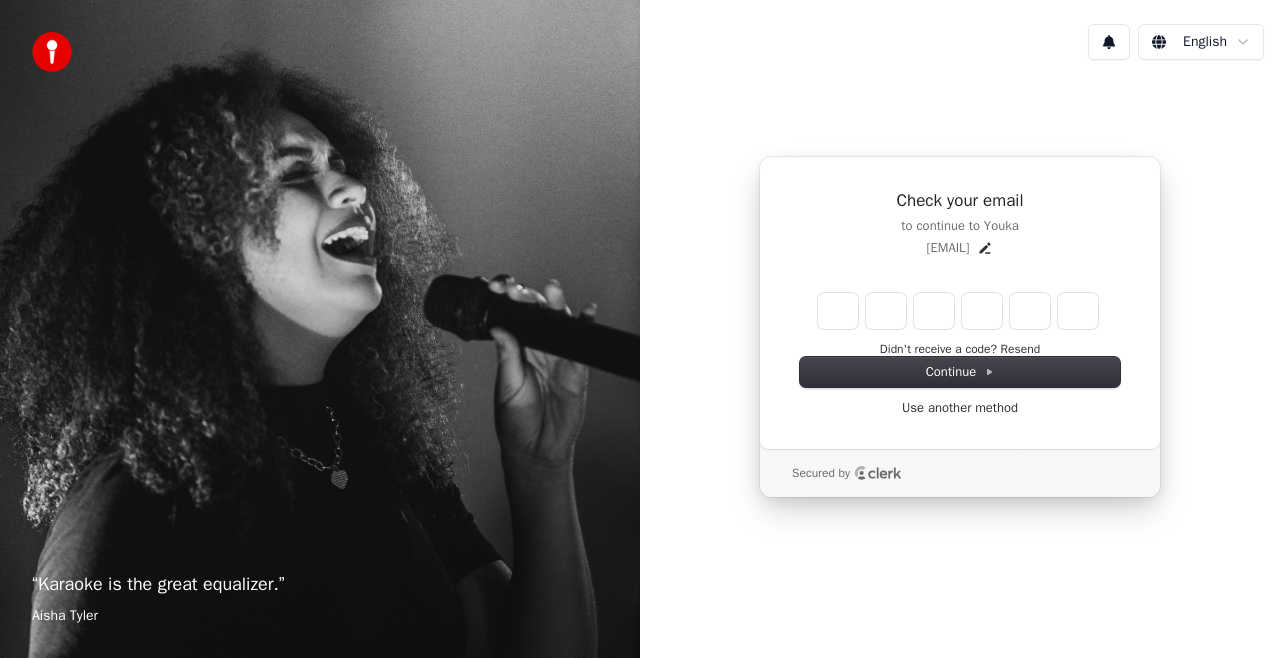 type on "*" 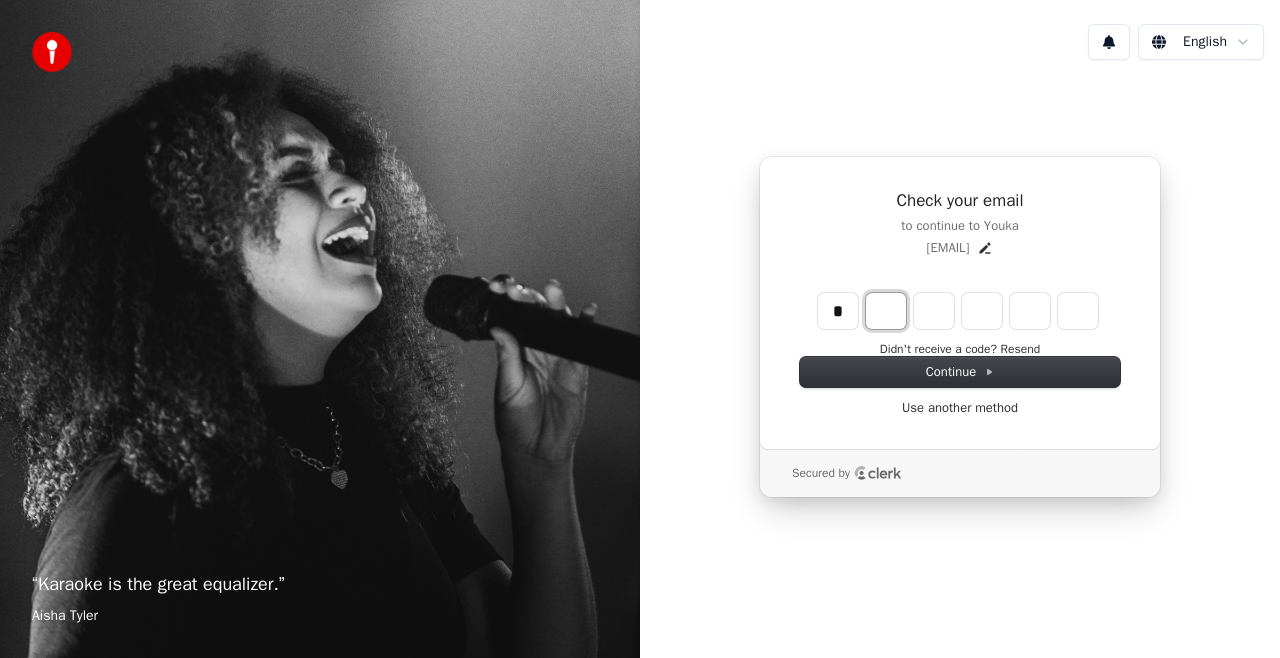 type on "*" 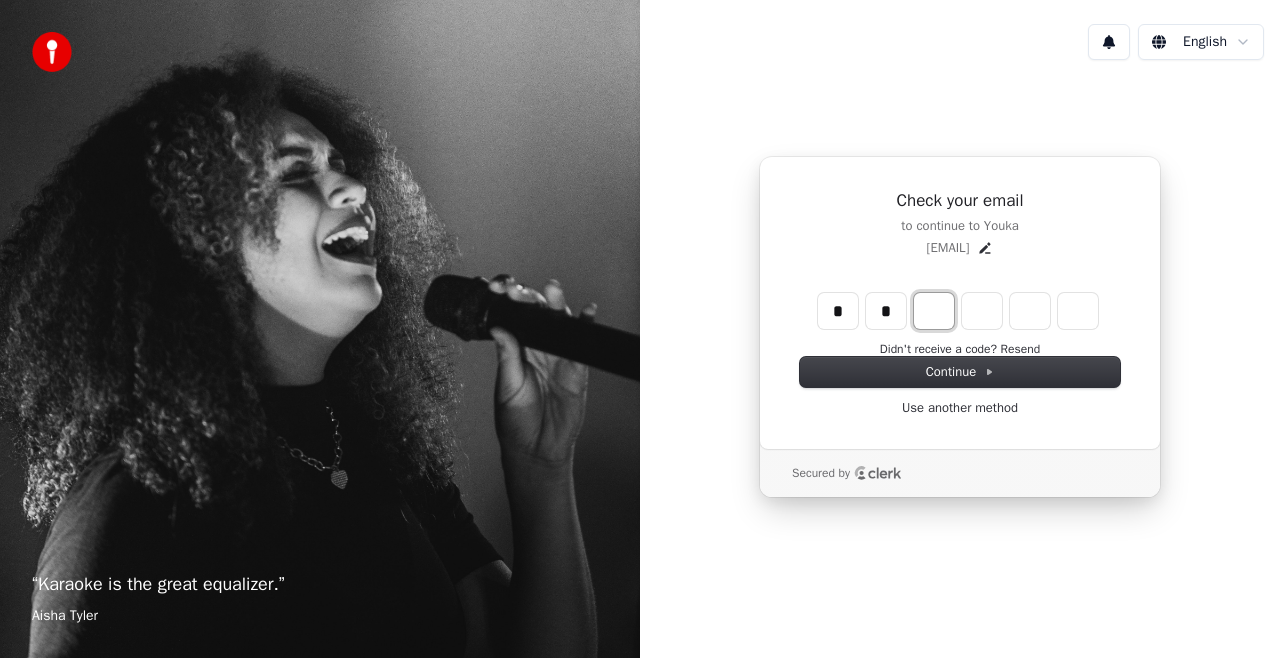 type on "**" 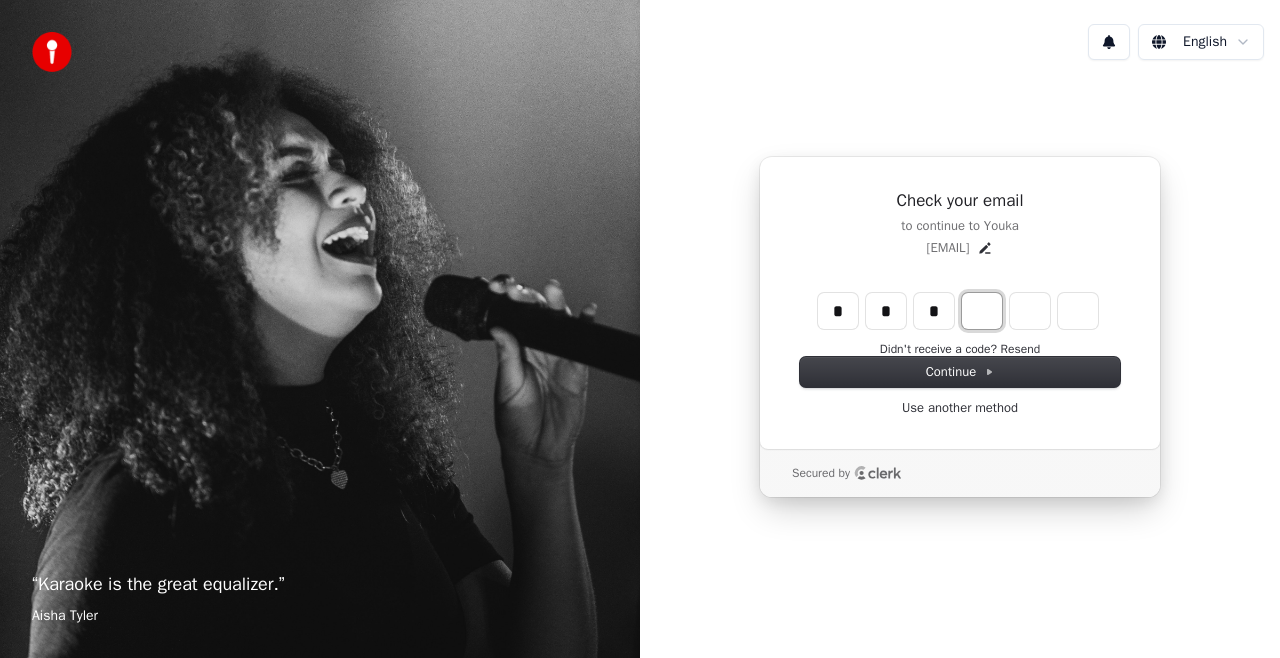 type on "***" 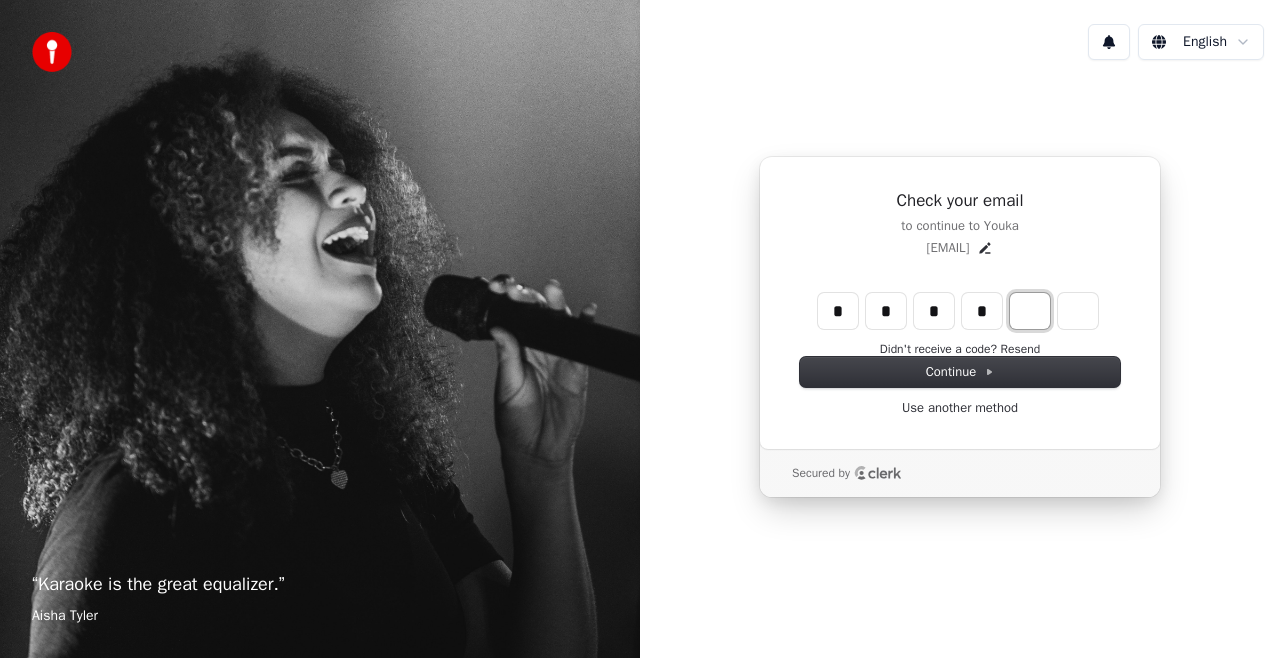 type on "****" 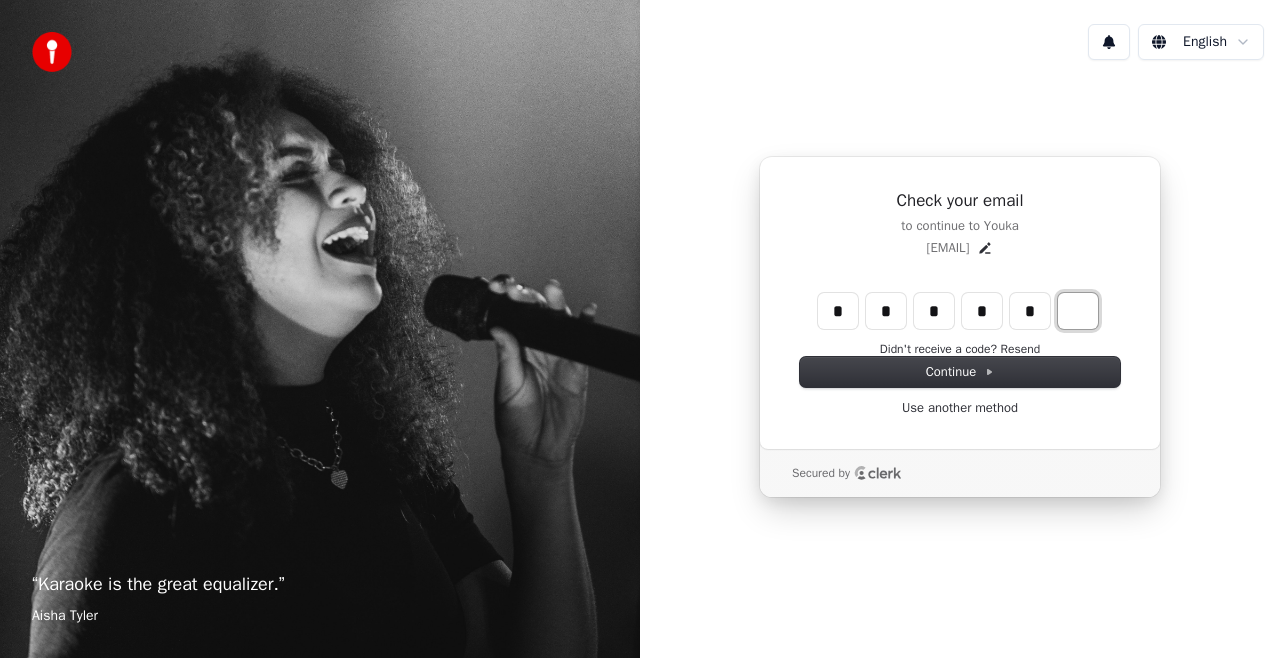 type on "******" 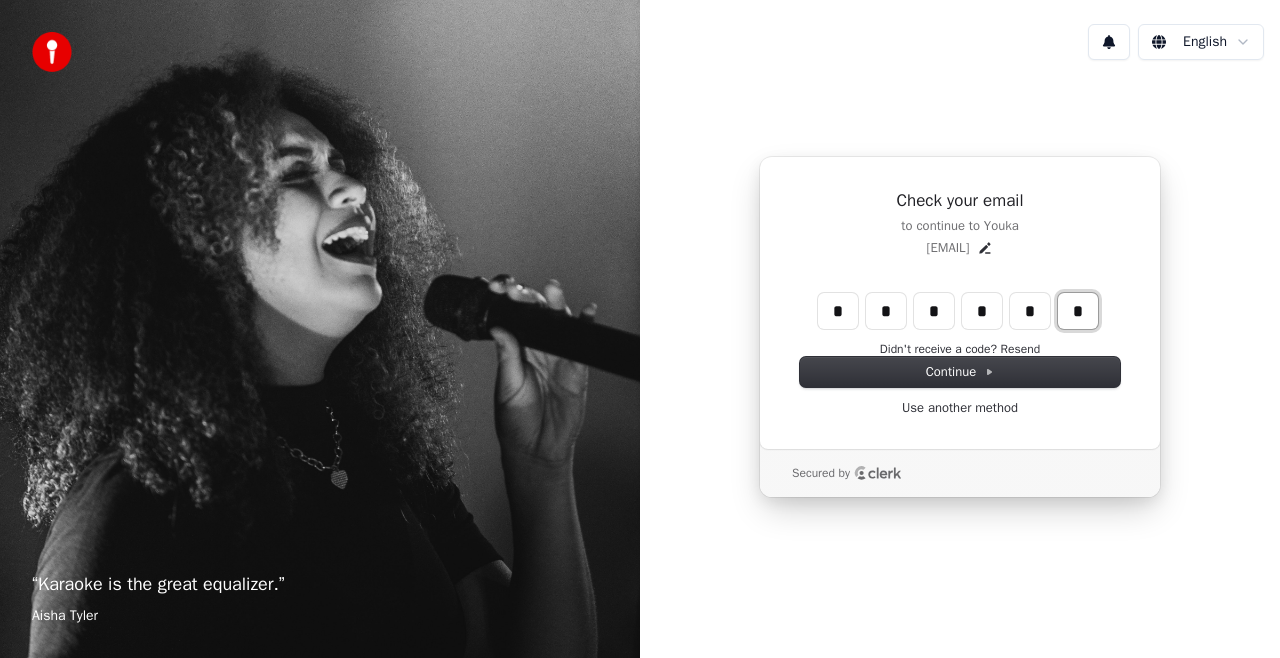 type on "*" 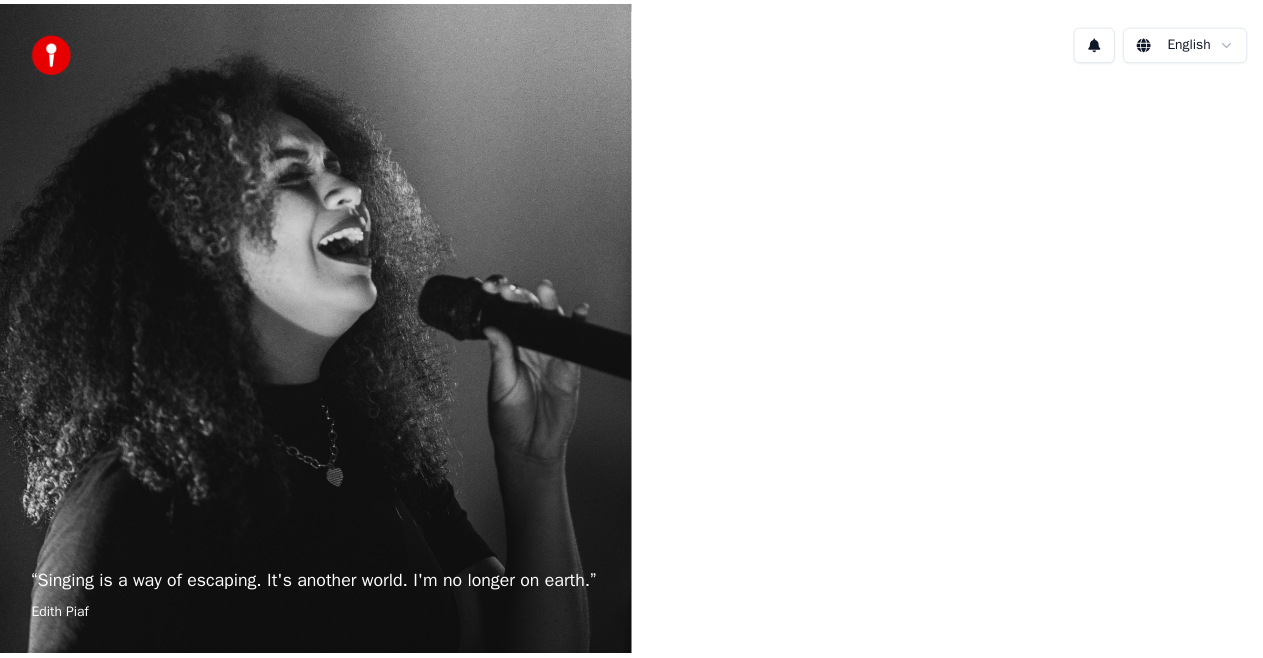 scroll, scrollTop: 0, scrollLeft: 0, axis: both 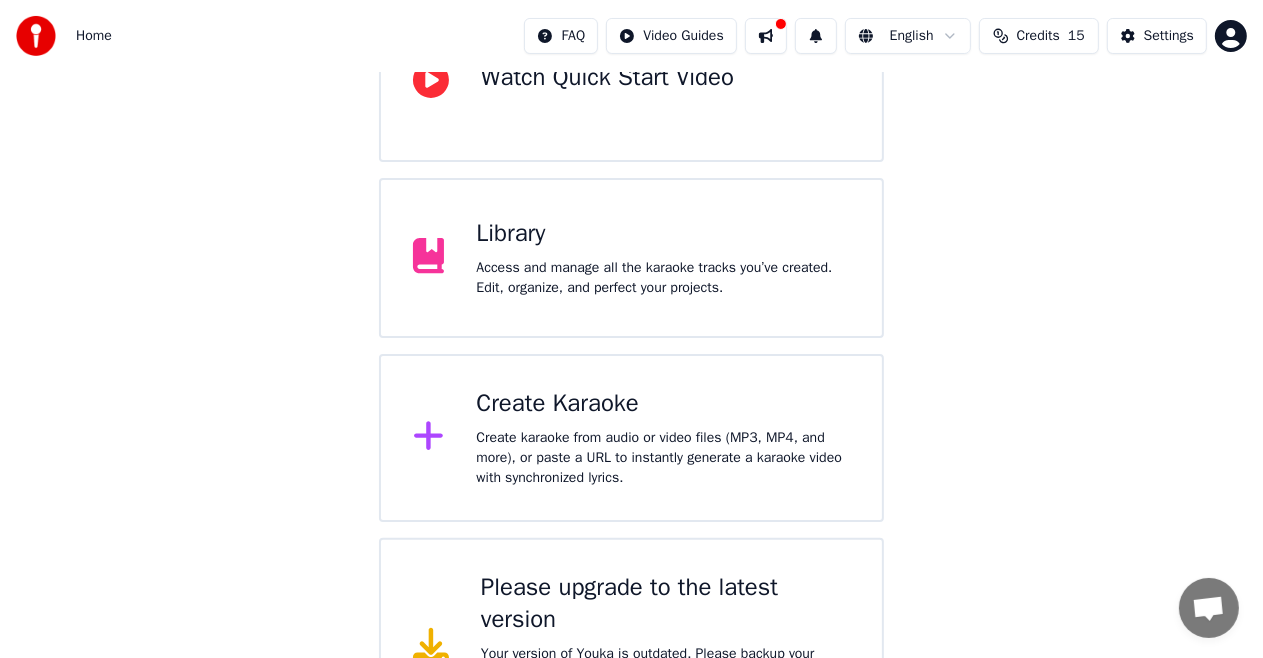 click on "Library Access and manage all the karaoke tracks you’ve created. Edit, organize, and perfect your projects." at bounding box center (663, 258) 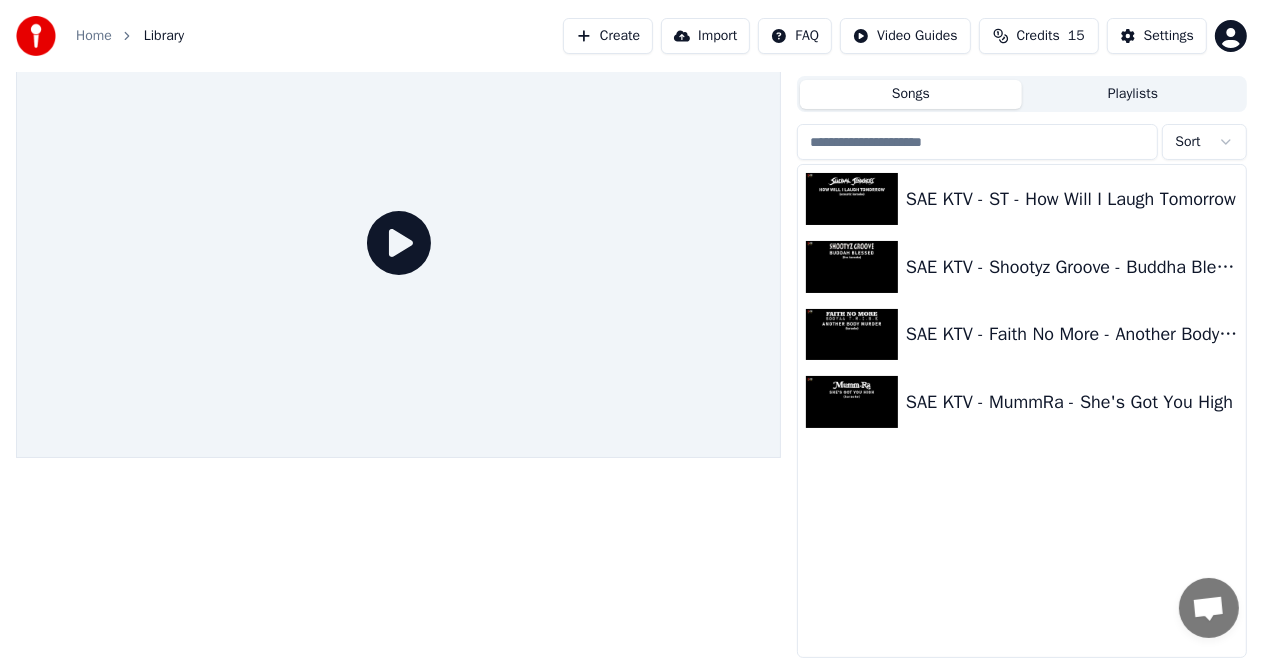 scroll, scrollTop: 44, scrollLeft: 0, axis: vertical 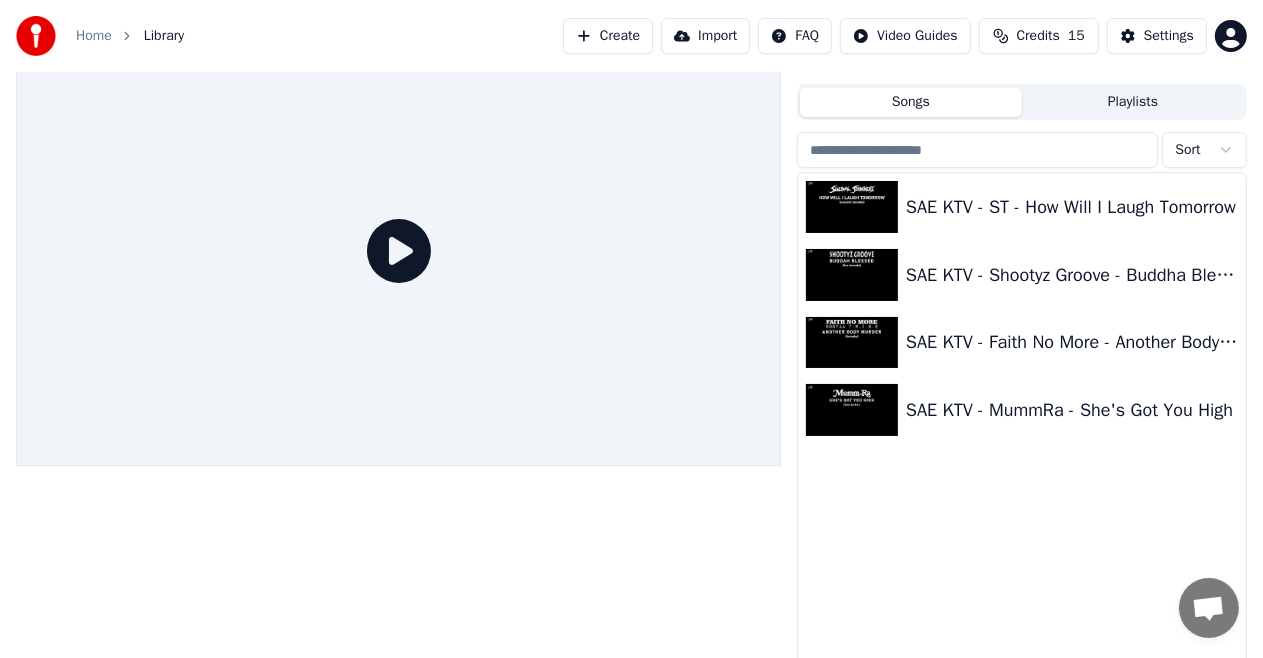 click on "Songs" at bounding box center [911, 102] 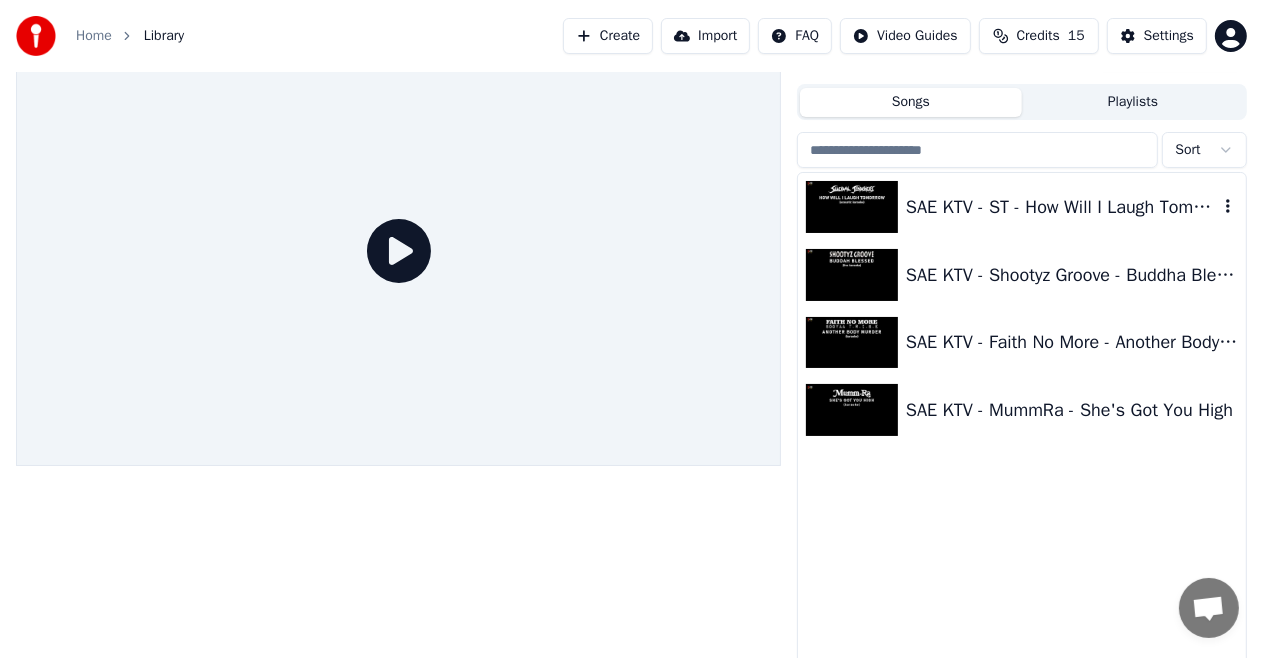 click on "SAE KTV - ST - How Will I Laugh Tomorrow" at bounding box center (1062, 207) 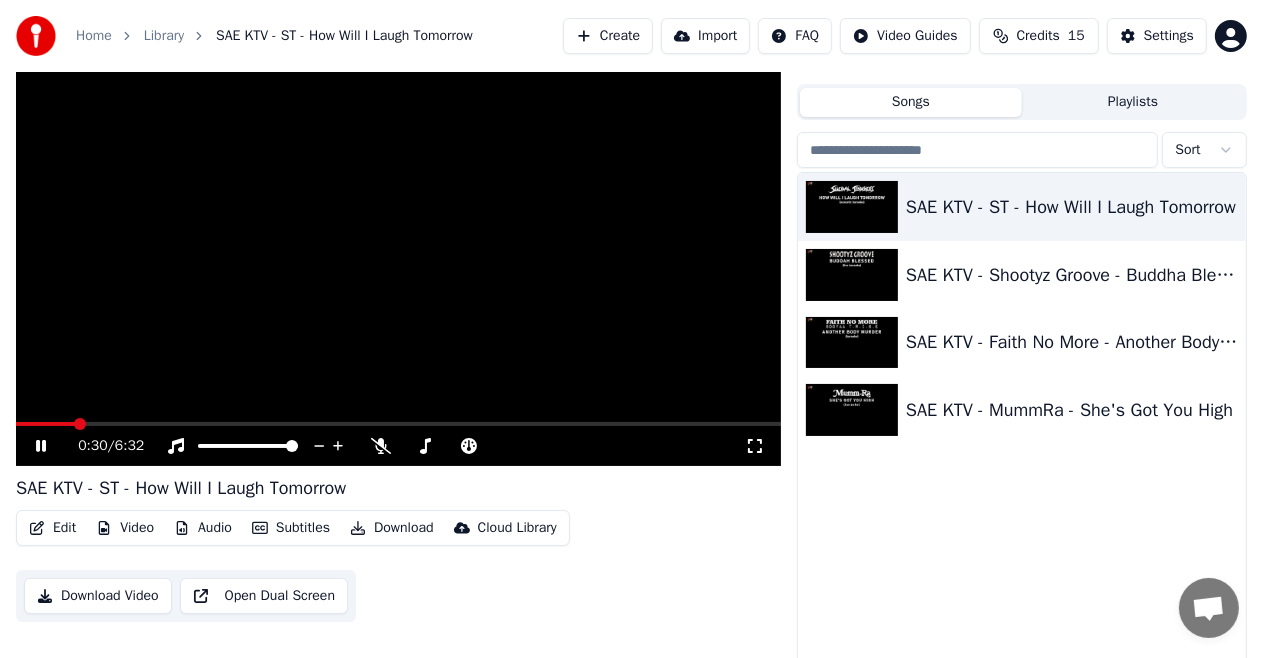 scroll, scrollTop: 0, scrollLeft: 0, axis: both 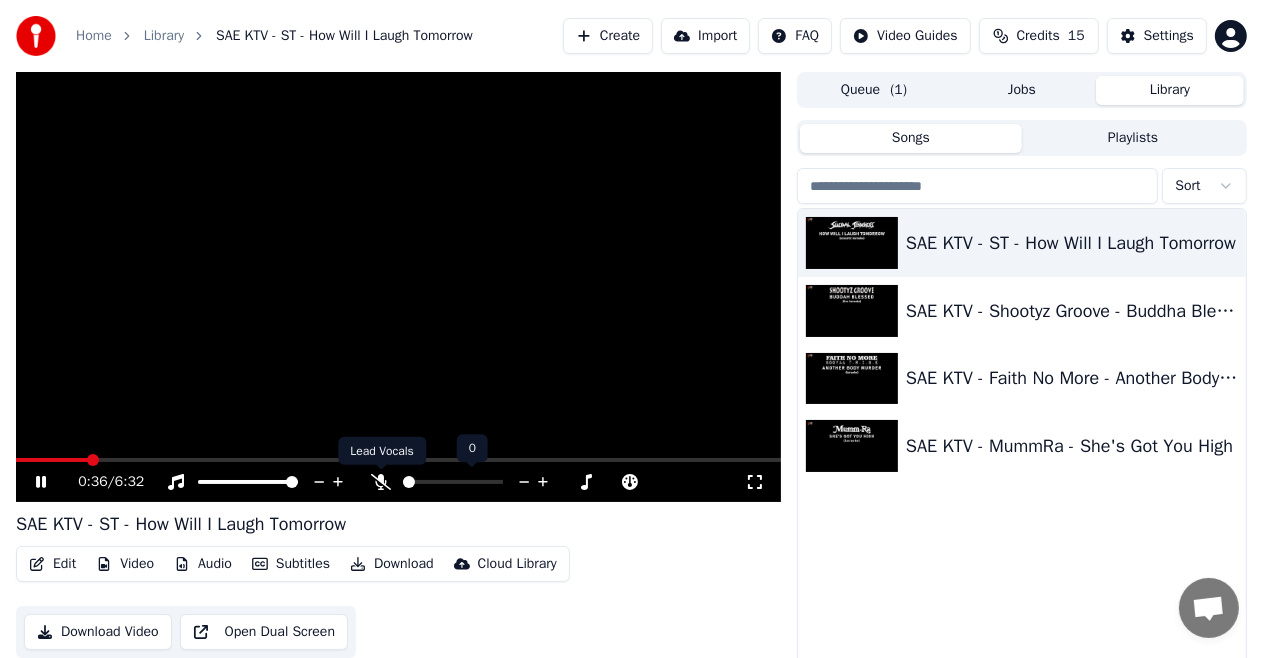 click 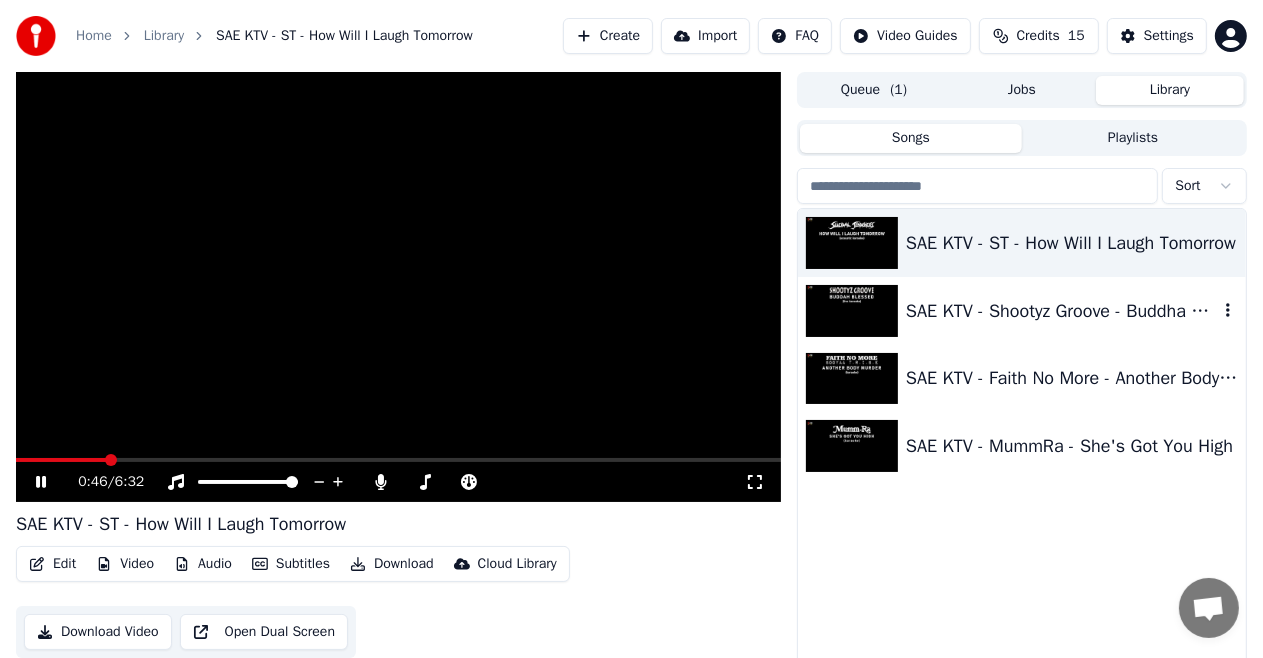 click on "SAE KTV - Shootyz Groove - Buddha Blessed" at bounding box center [1062, 311] 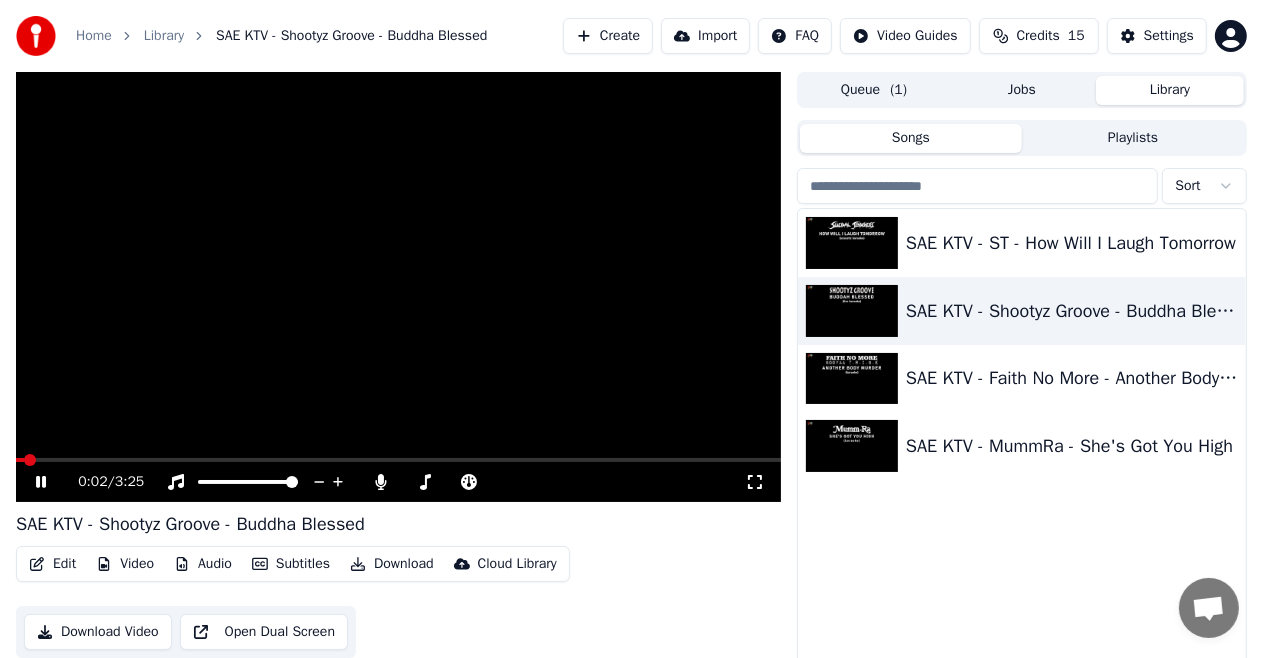 click at bounding box center (398, 460) 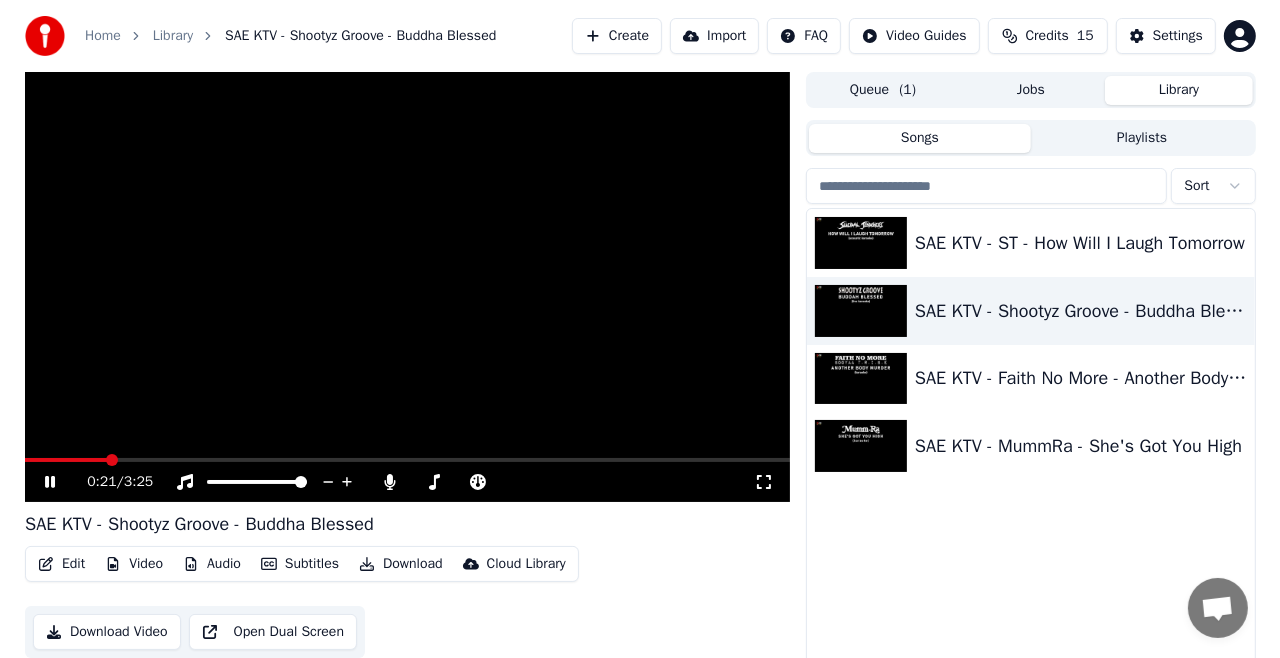 scroll, scrollTop: 0, scrollLeft: 0, axis: both 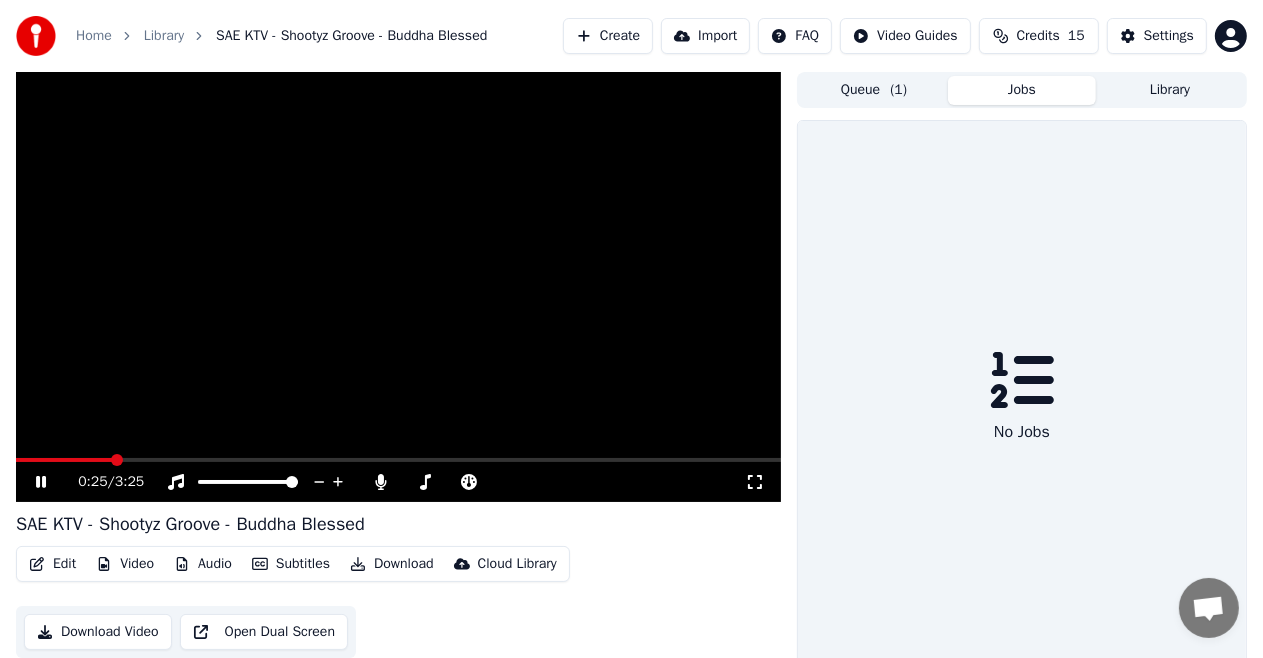 click on "Jobs" at bounding box center (1022, 90) 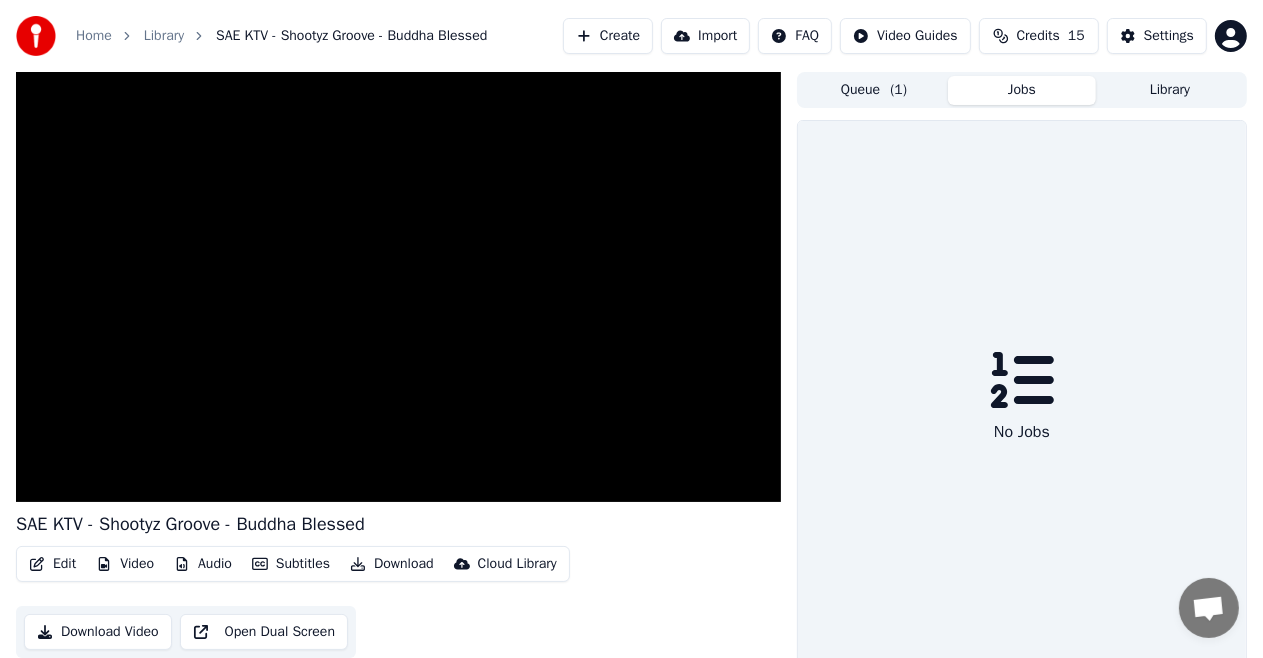 click on "Queue ( 1 )" at bounding box center [874, 90] 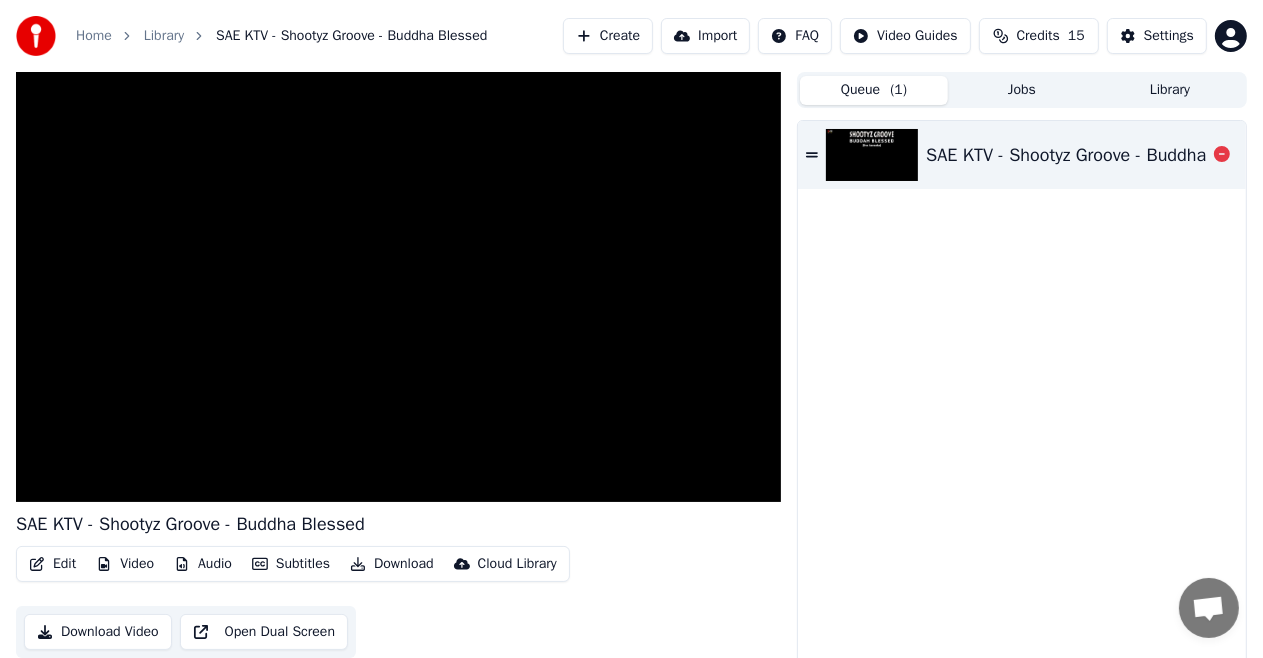 click on "SAE KTV - Shootyz Groove - Buddha Blessed" at bounding box center [1100, 155] 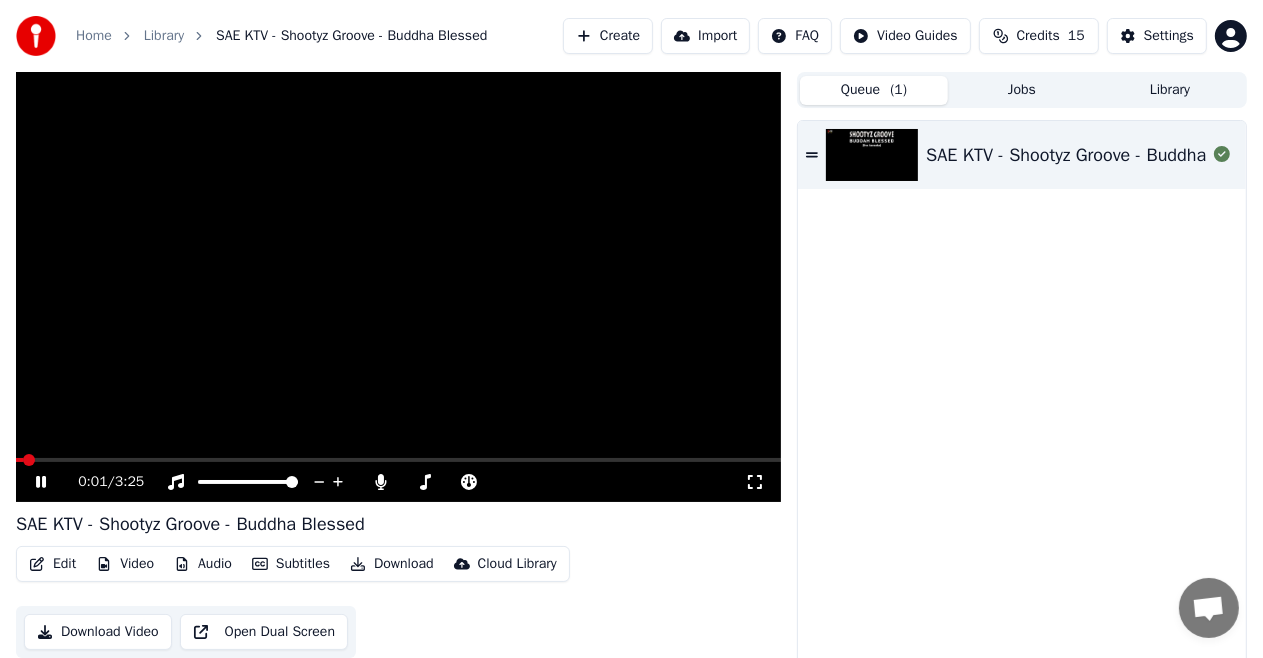 click at bounding box center [398, 460] 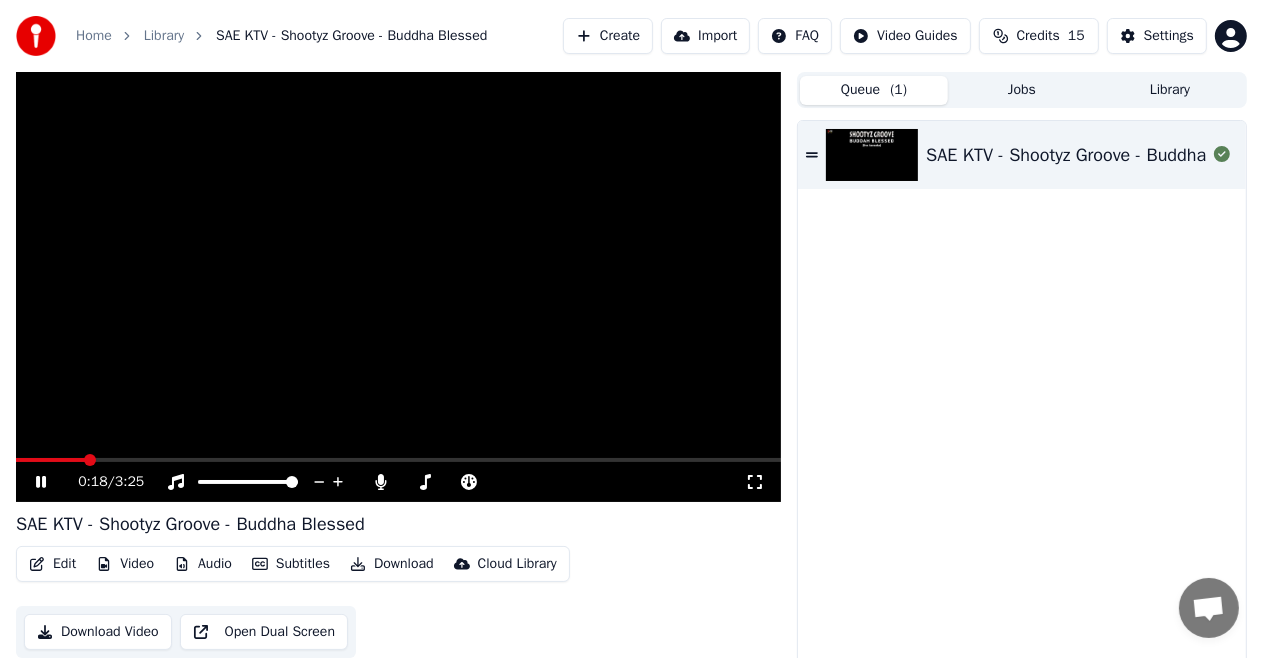 click at bounding box center [398, 287] 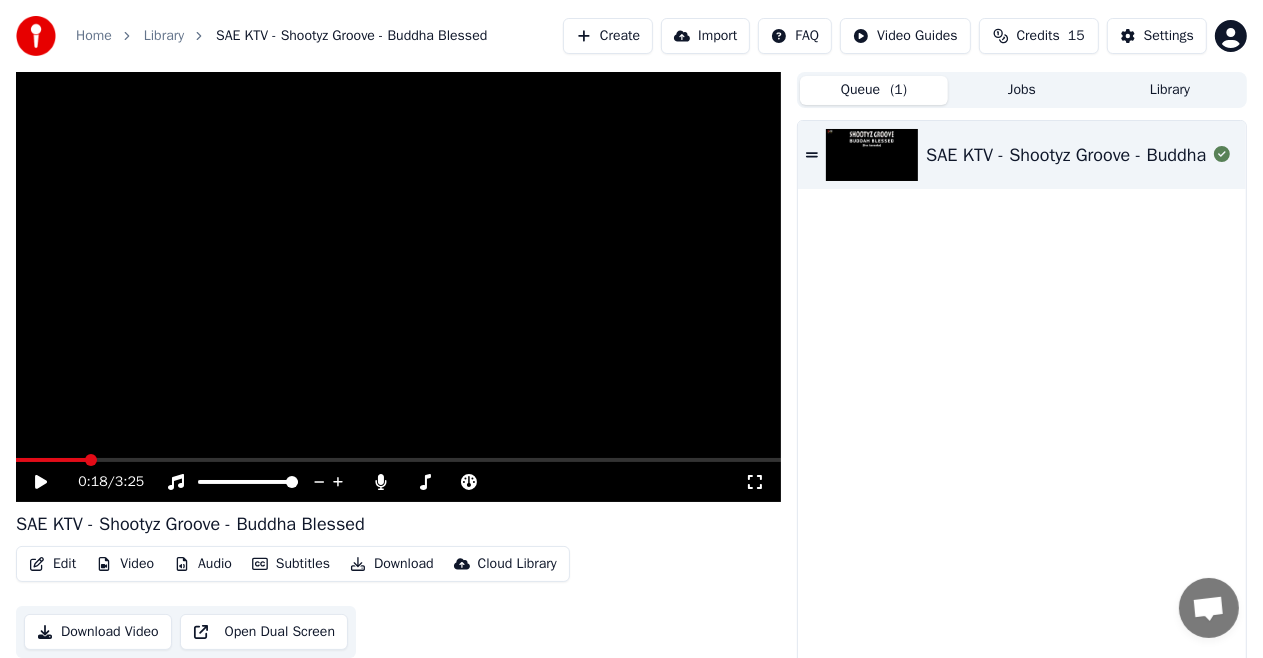 click at bounding box center [398, 287] 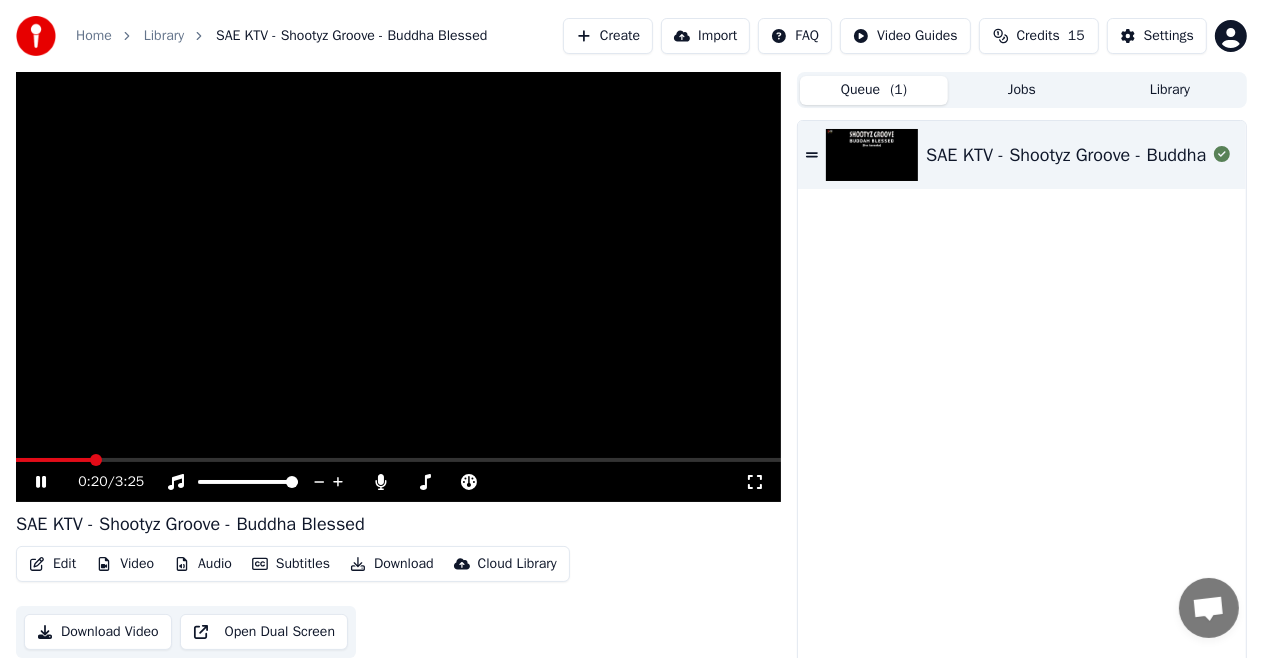 click at bounding box center [398, 460] 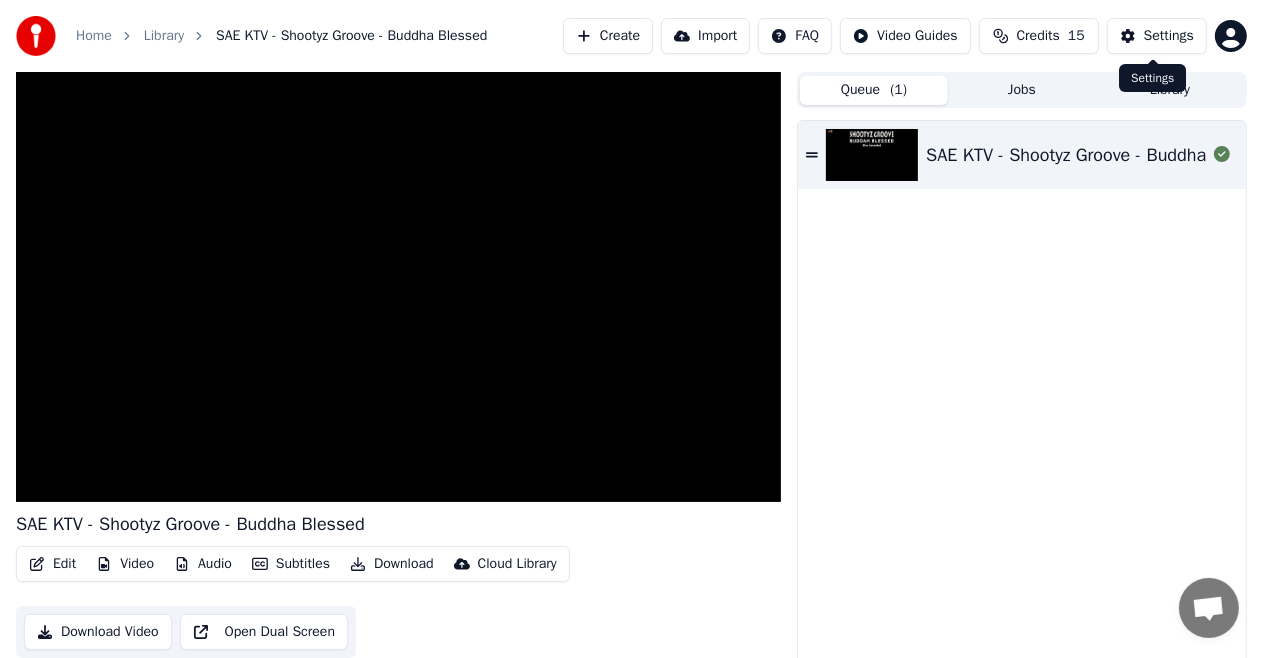 click on "Settings" at bounding box center (1169, 36) 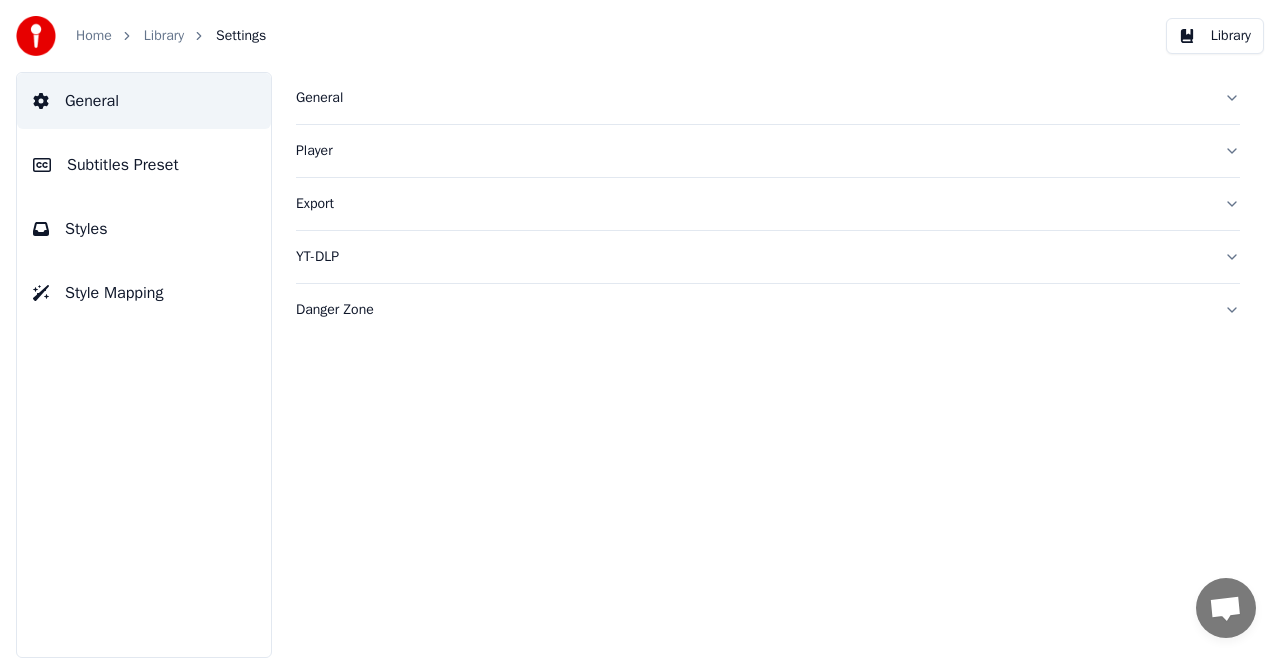 click on "Subtitles Preset" at bounding box center (123, 165) 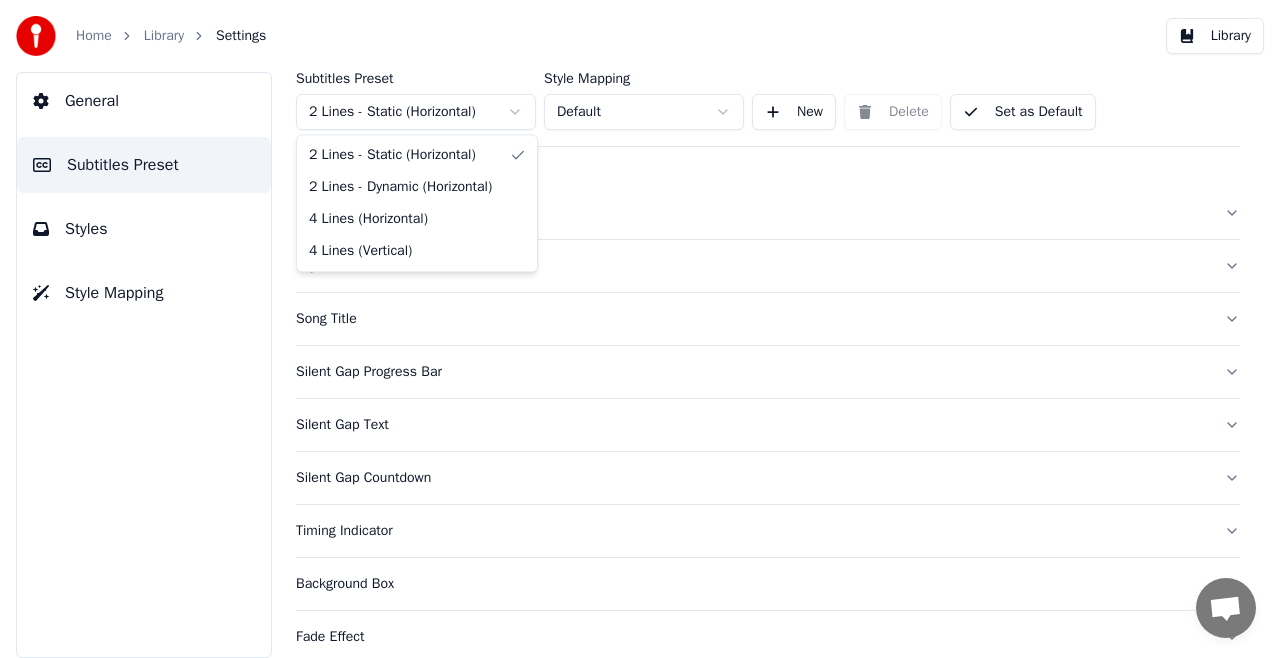click on "Home Library Settings Library General Subtitles Preset Styles Style Mapping Subtitles Preset 2 Lines - Static (Horizontal) Style Mapping Default New Delete Set as Default General Layout Song Title Silent Gap Progress Bar Silent Gap Text Silent Gap Countdown Timing Indicator Background Box Fade Effect Offset Max Characters Per Line Auto Line Break Advanced Settings 2 Lines - Static (Horizontal) 2 Lines - Dynamic (Horizontal) 4 Lines (Horizontal) 4 Lines (Vertical)" at bounding box center (640, 329) 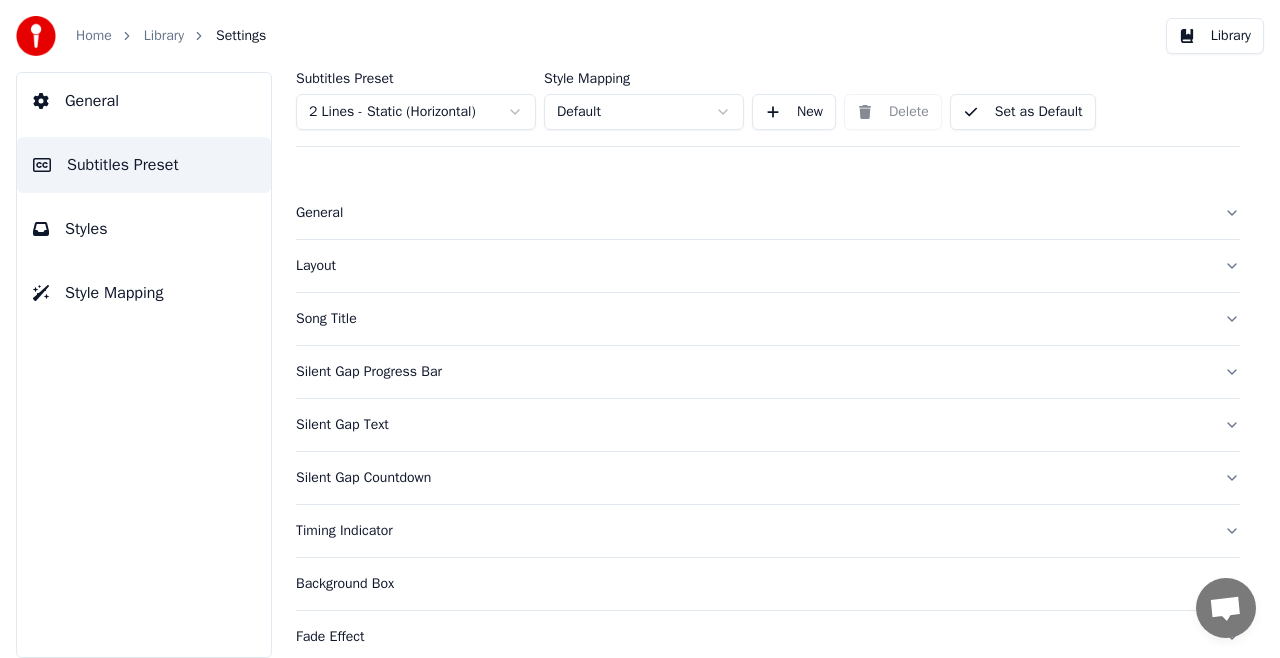 click on "Home Library Settings Library General Subtitles Preset Styles Style Mapping Subtitles Preset 2 Lines - Static (Horizontal) Style Mapping Default New Delete Set as Default General Layout Song Title Silent Gap Progress Bar Silent Gap Text Silent Gap Countdown Timing Indicator Background Box Fade Effect Offset Max Characters Per Line Auto Line Break Advanced Settings" at bounding box center (640, 329) 